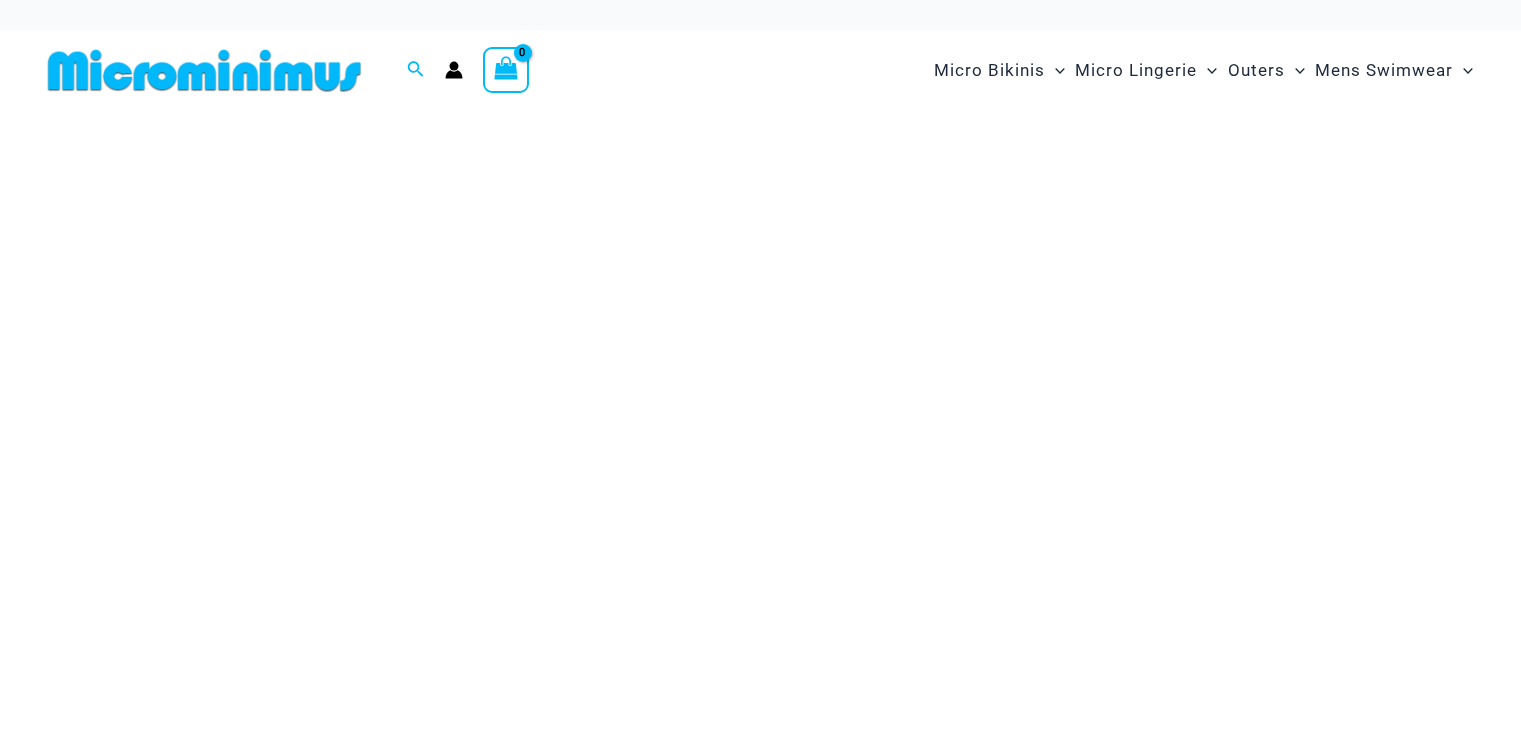 scroll, scrollTop: 0, scrollLeft: 0, axis: both 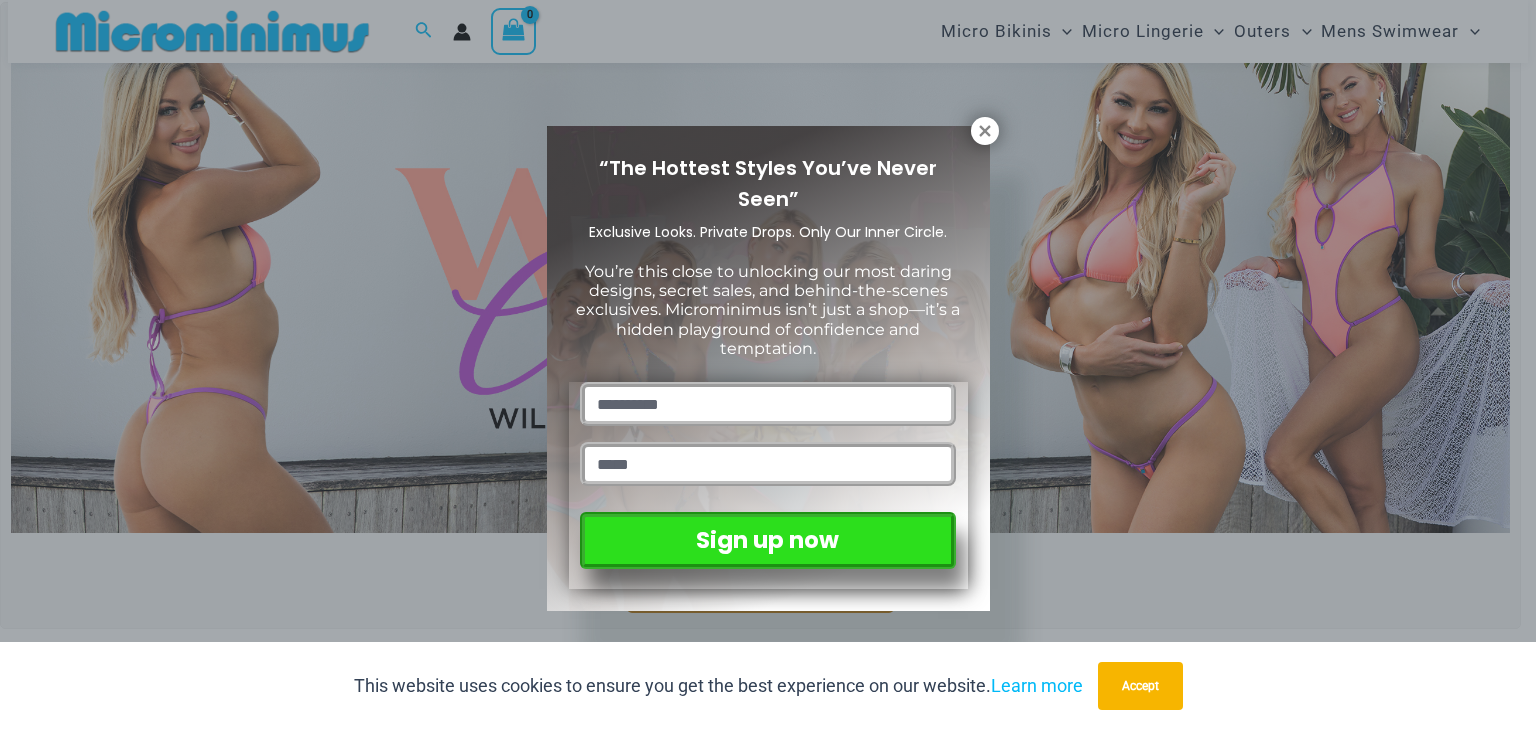 drag, startPoint x: 1529, startPoint y: 49, endPoint x: 1524, endPoint y: 113, distance: 64.195015 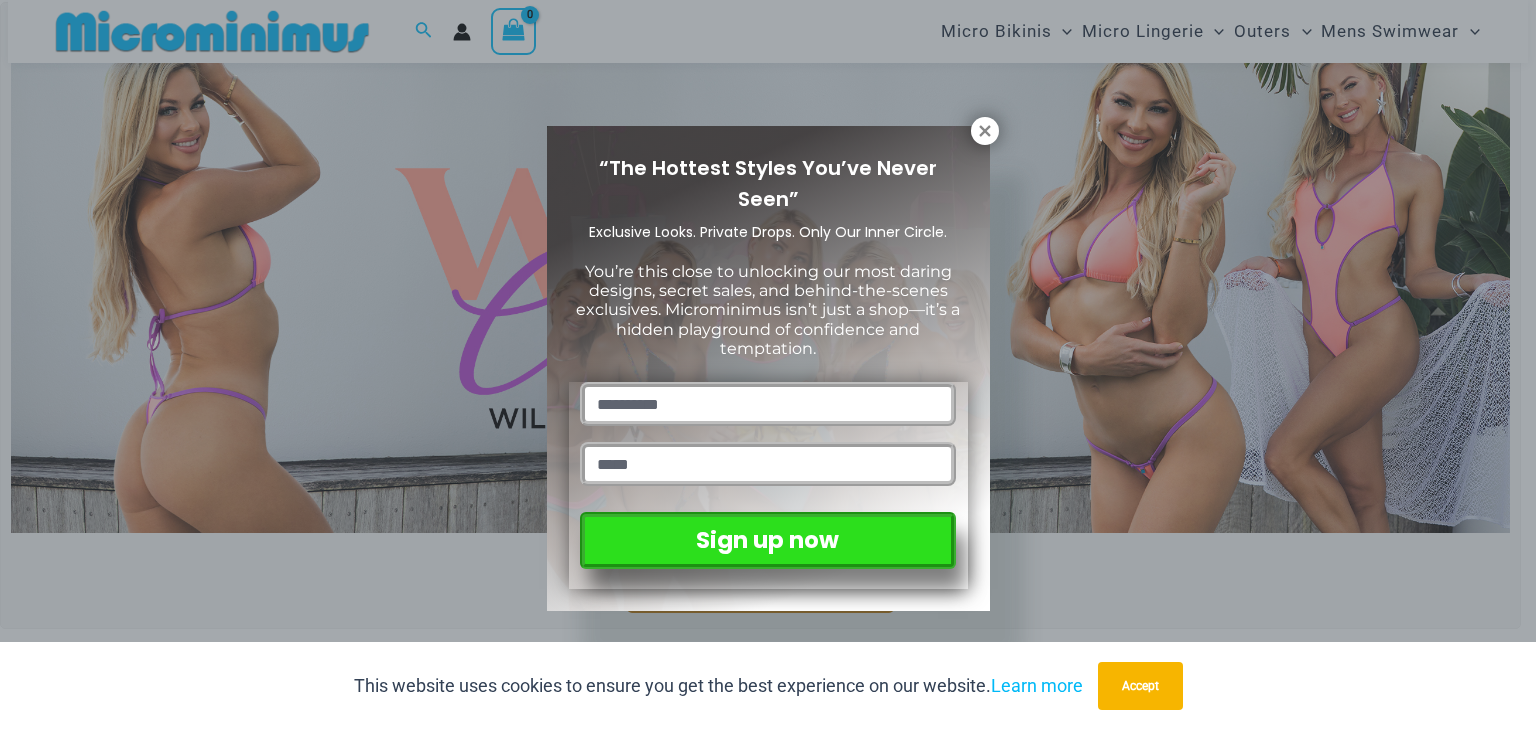 click on "Skip to content
Search for:
Search
Search
No products in the cart.
No products in the cart.
Continue Shopping
Micro Bikinis" at bounding box center (768, 4524) 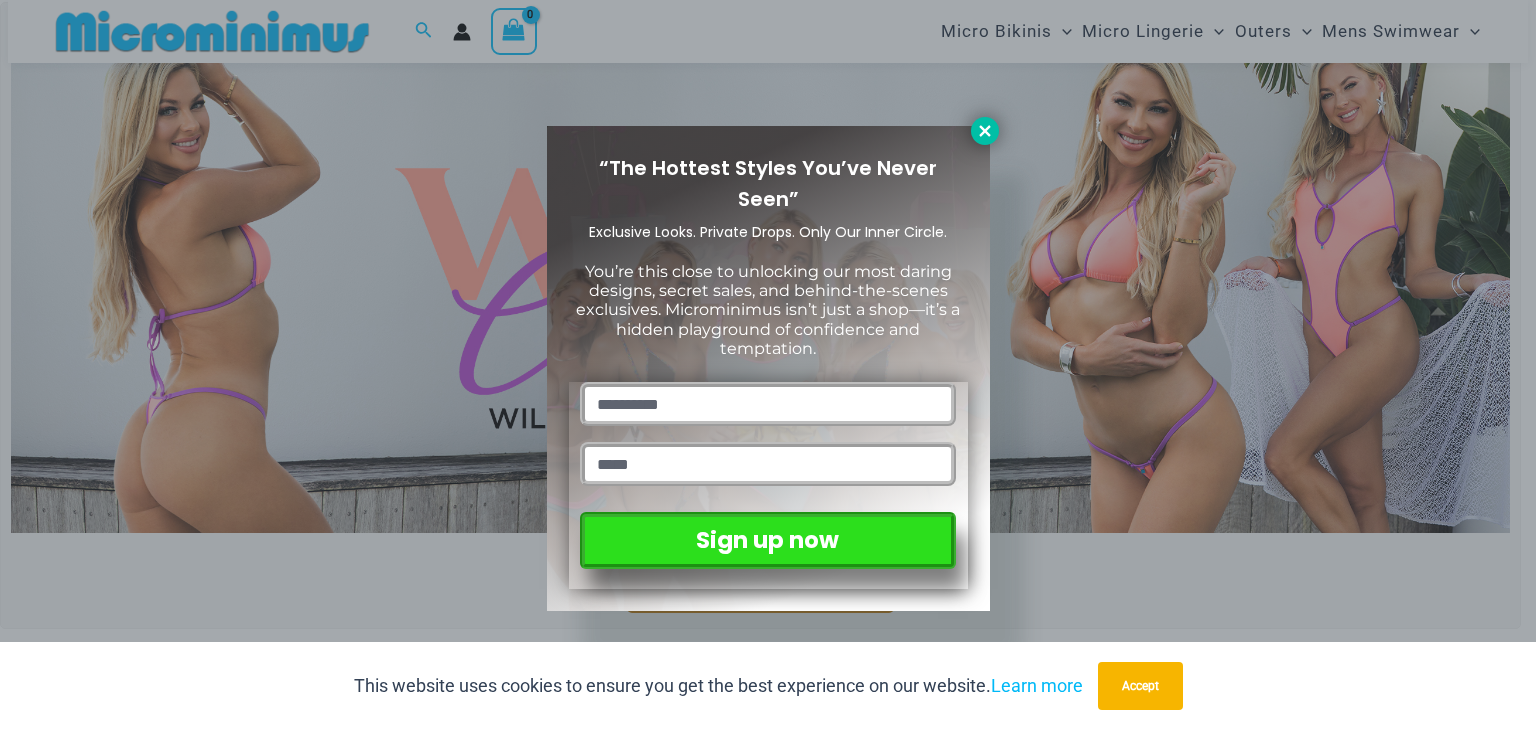 click 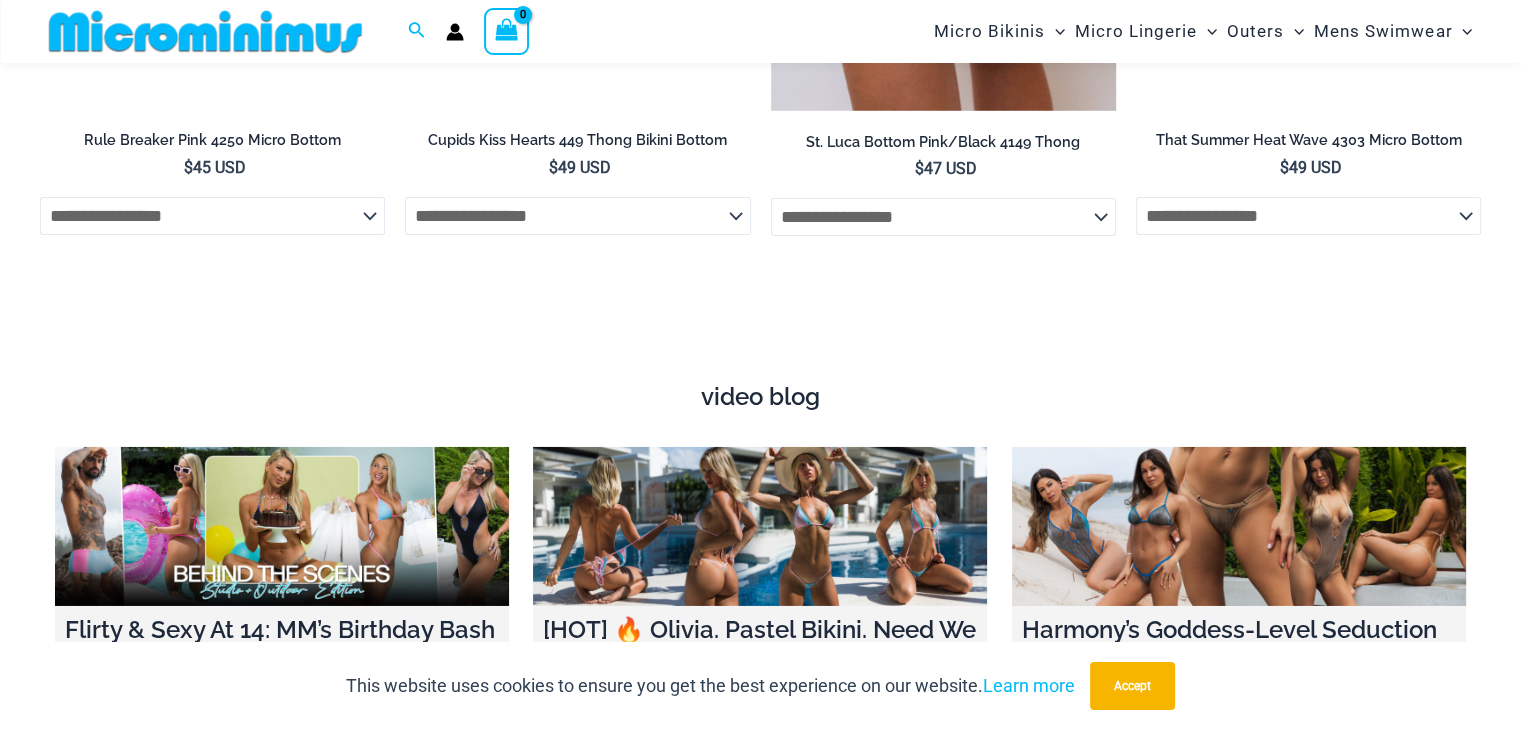 scroll, scrollTop: 6834, scrollLeft: 0, axis: vertical 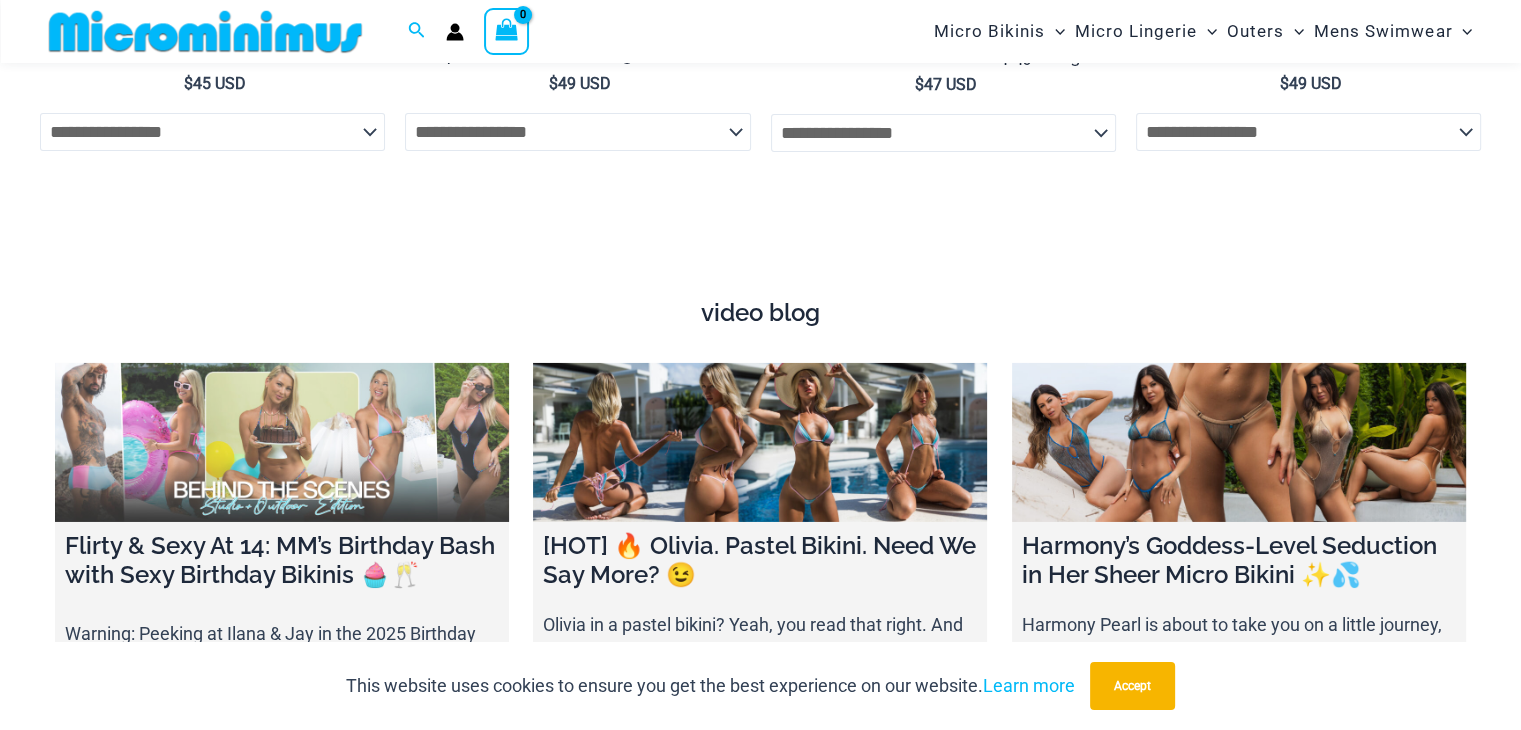 click at bounding box center [282, 442] 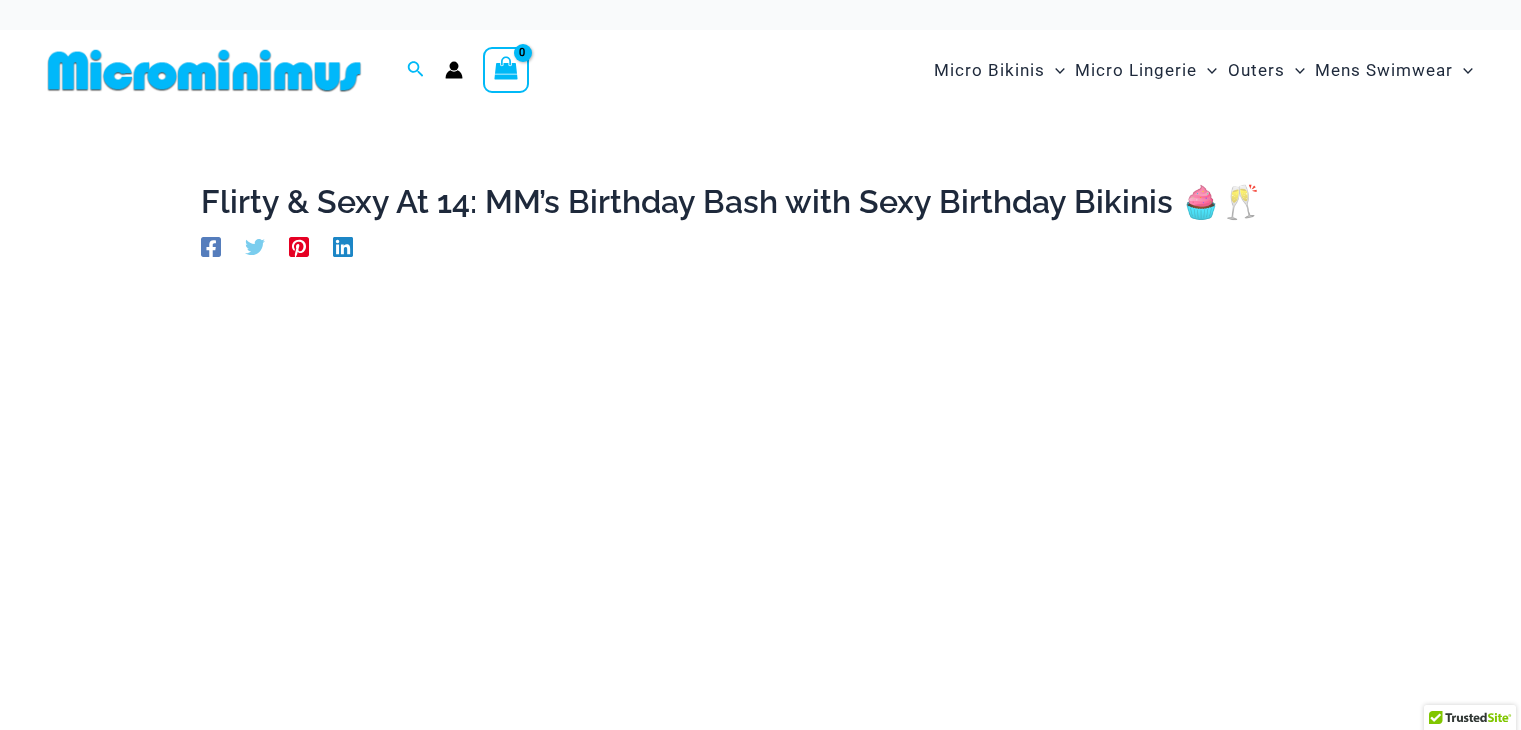 scroll, scrollTop: 0, scrollLeft: 0, axis: both 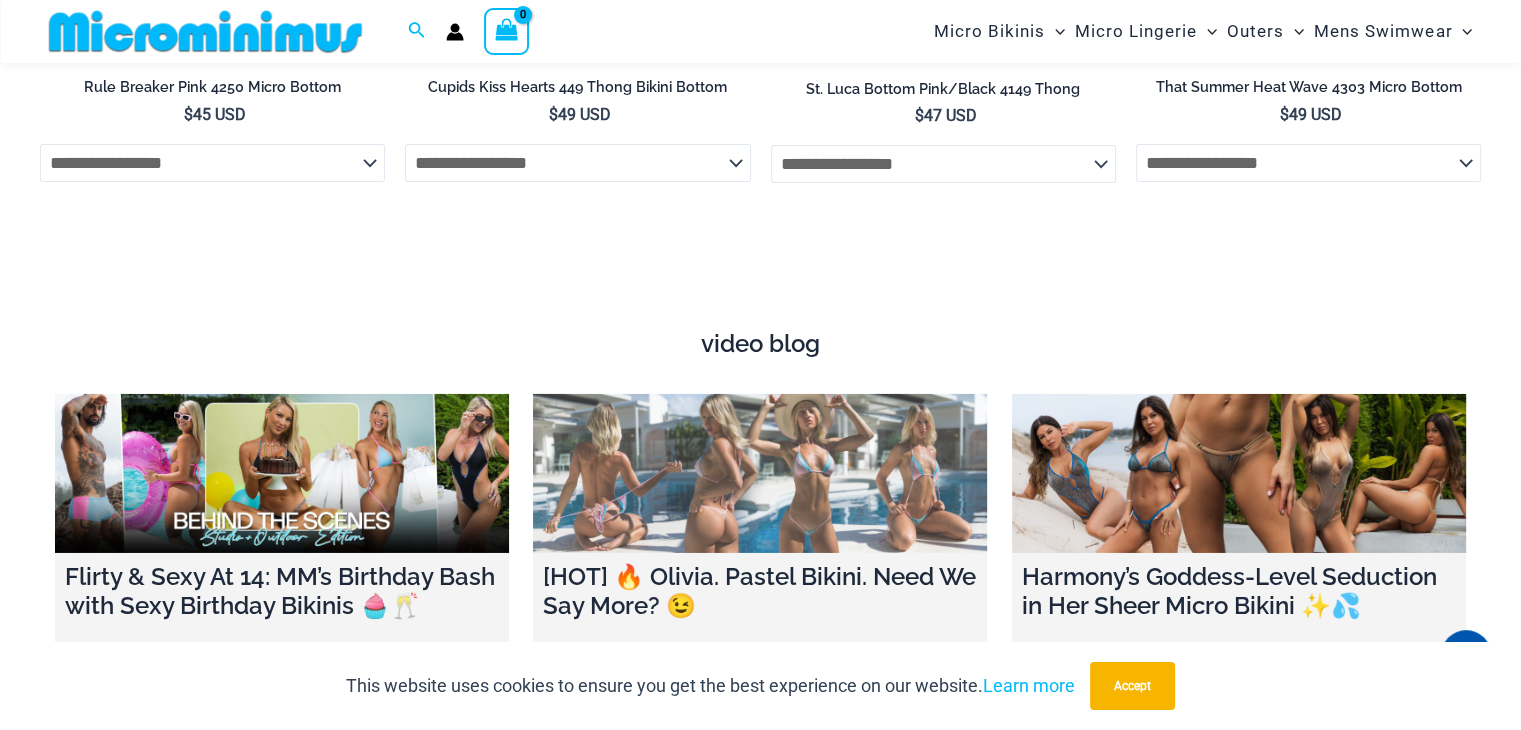 click at bounding box center (760, 473) 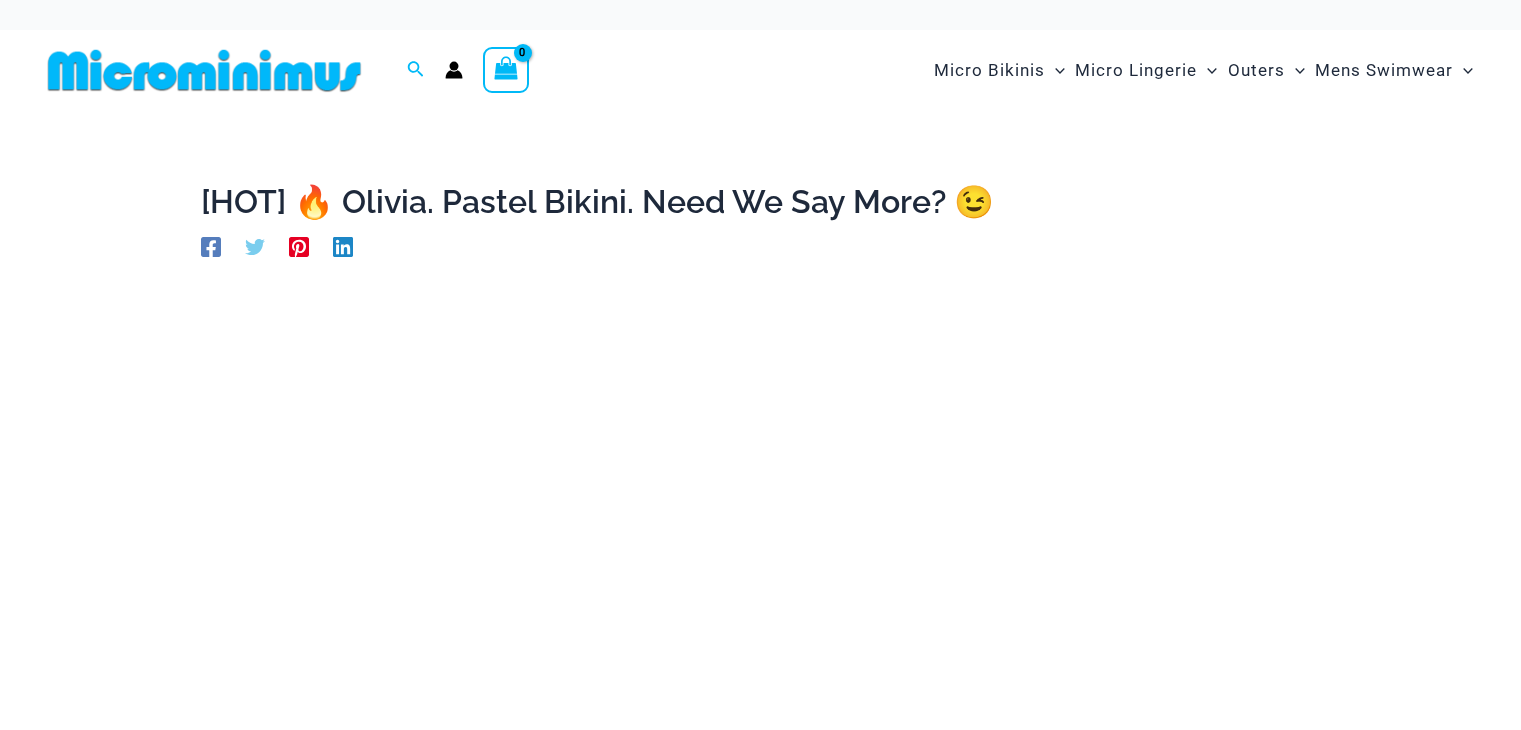 scroll, scrollTop: 0, scrollLeft: 0, axis: both 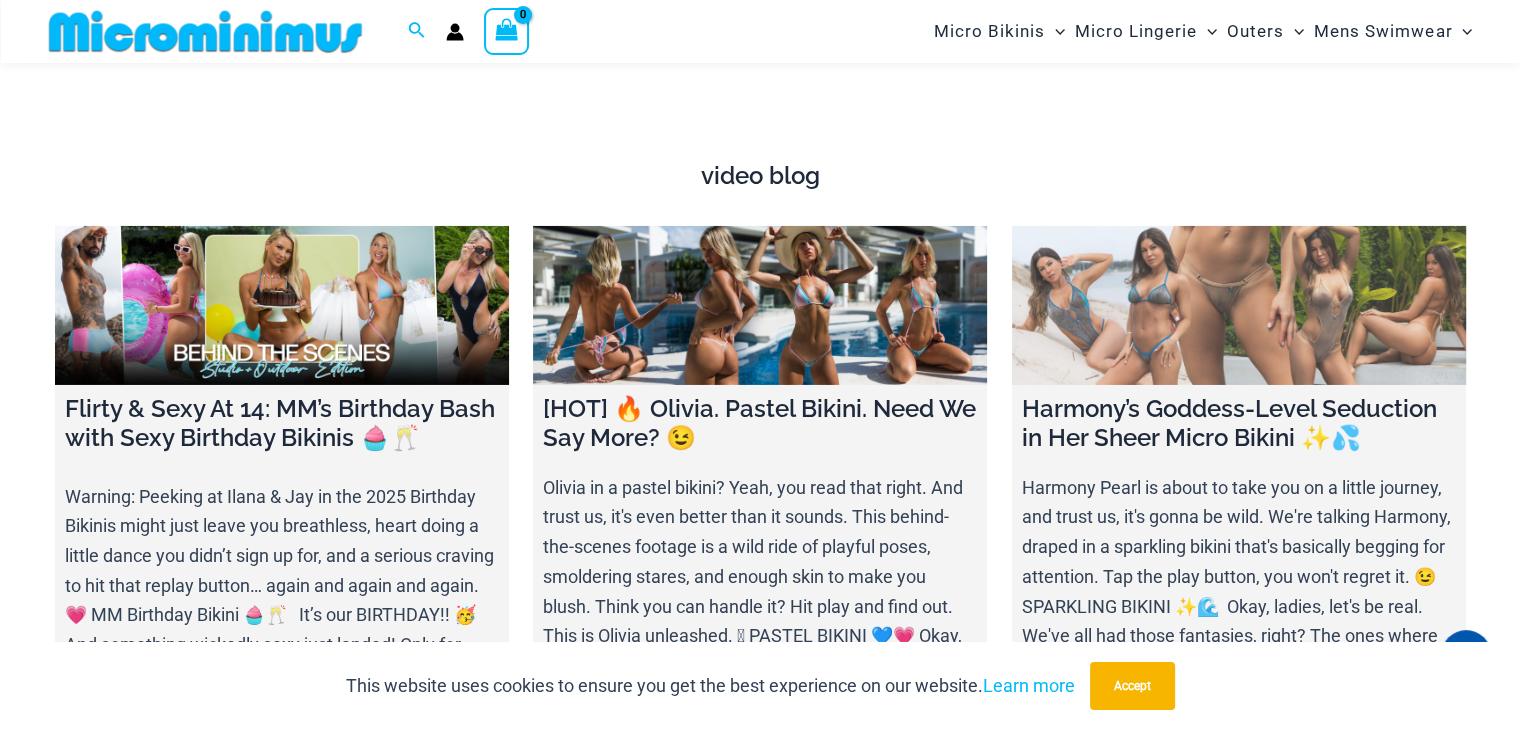 click at bounding box center [1239, 305] 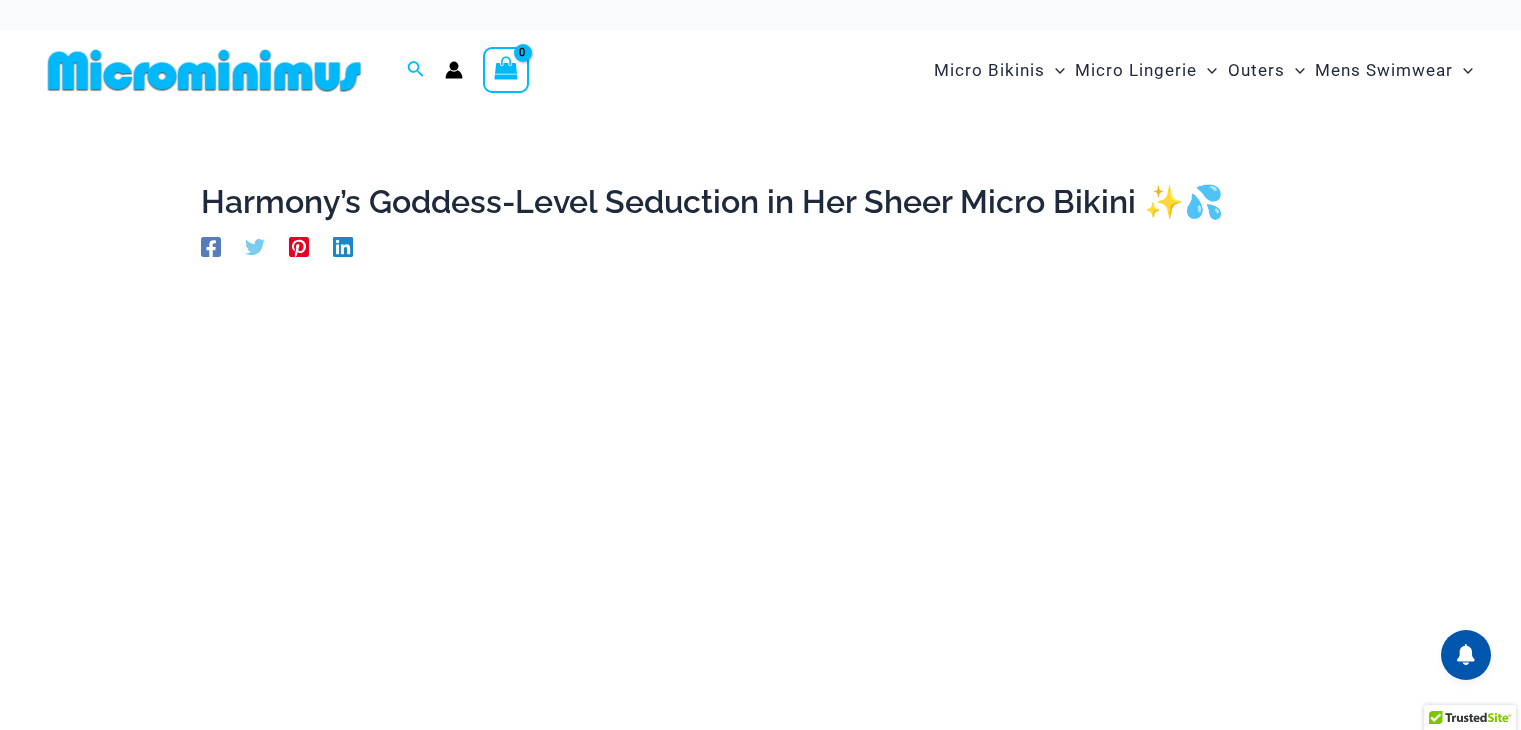 scroll, scrollTop: 0, scrollLeft: 0, axis: both 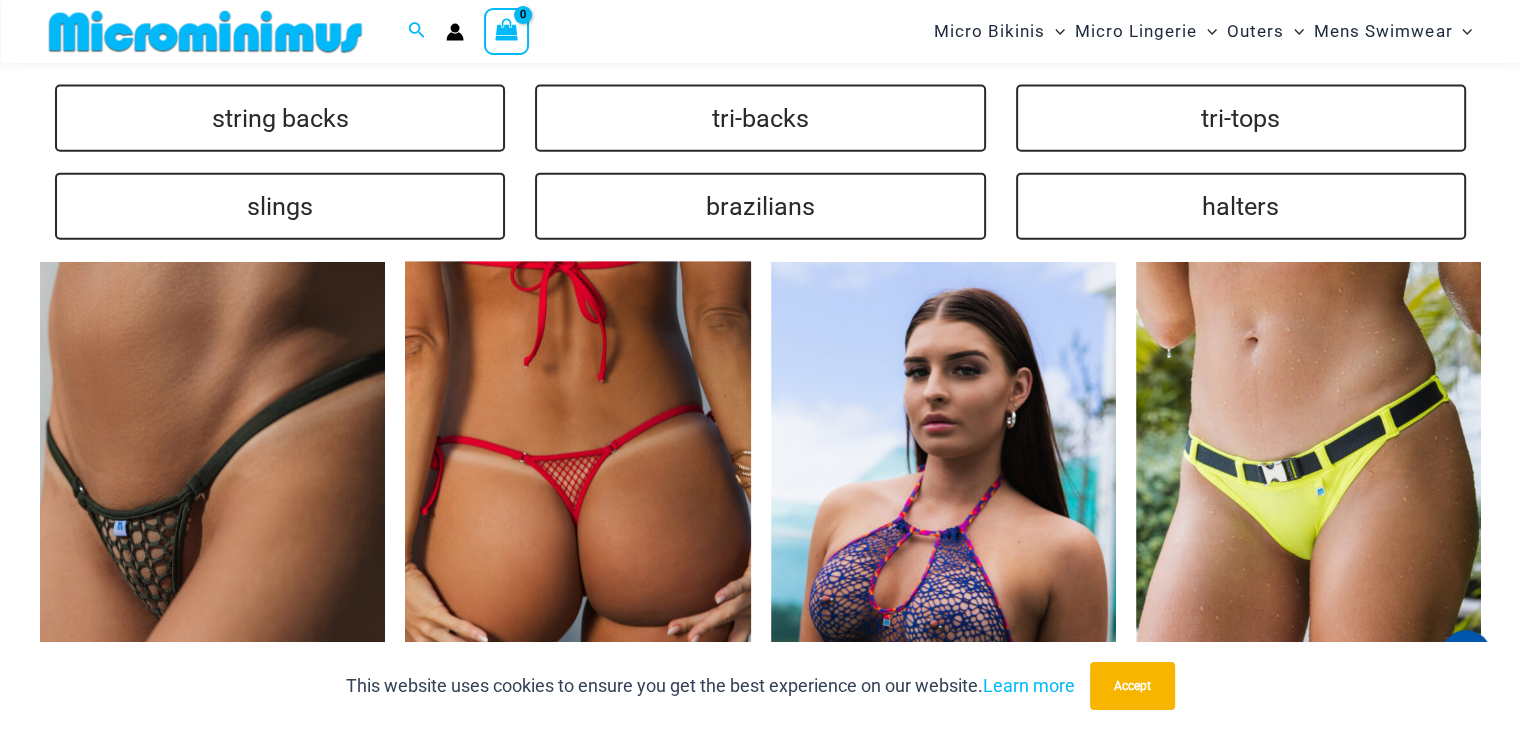 click at bounding box center (577, 520) 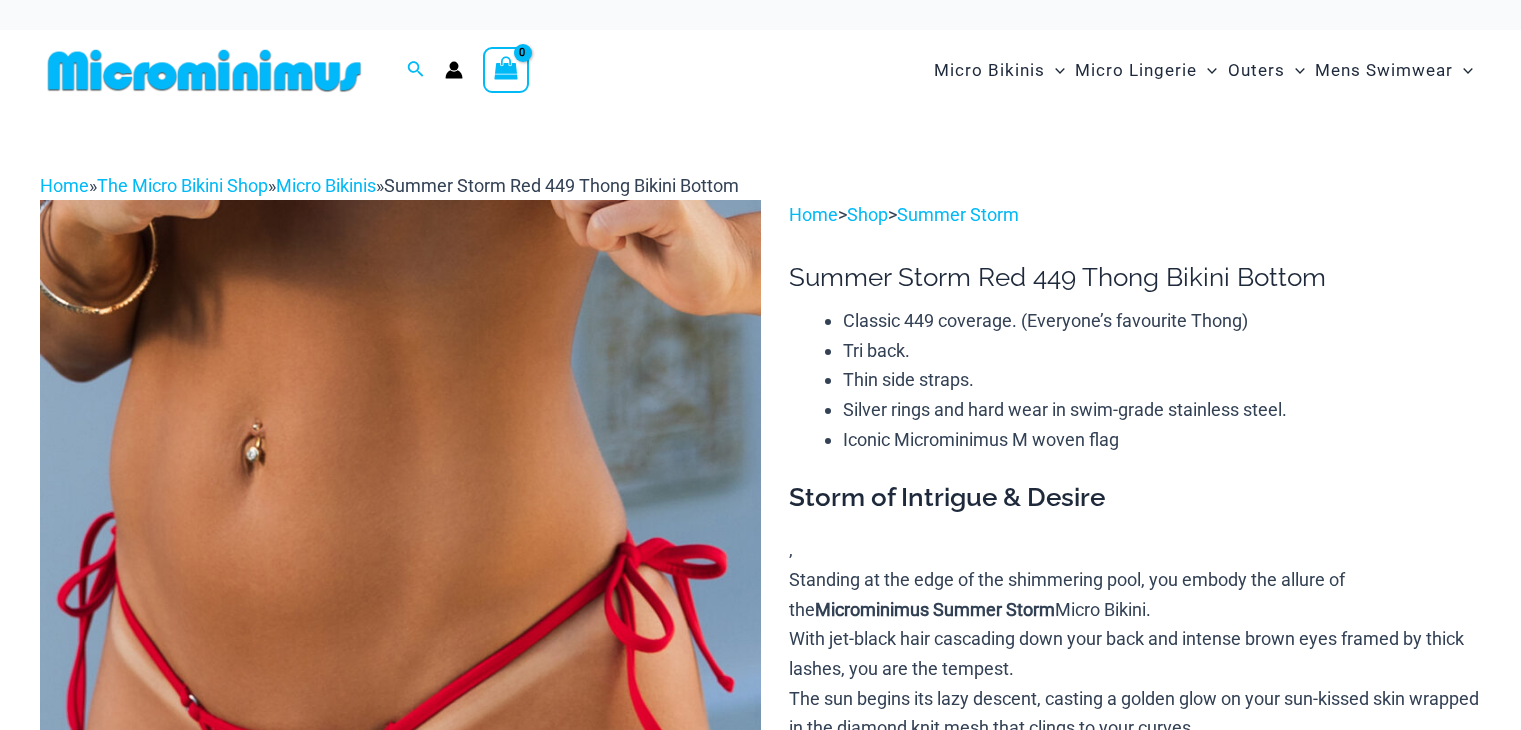 scroll, scrollTop: 0, scrollLeft: 0, axis: both 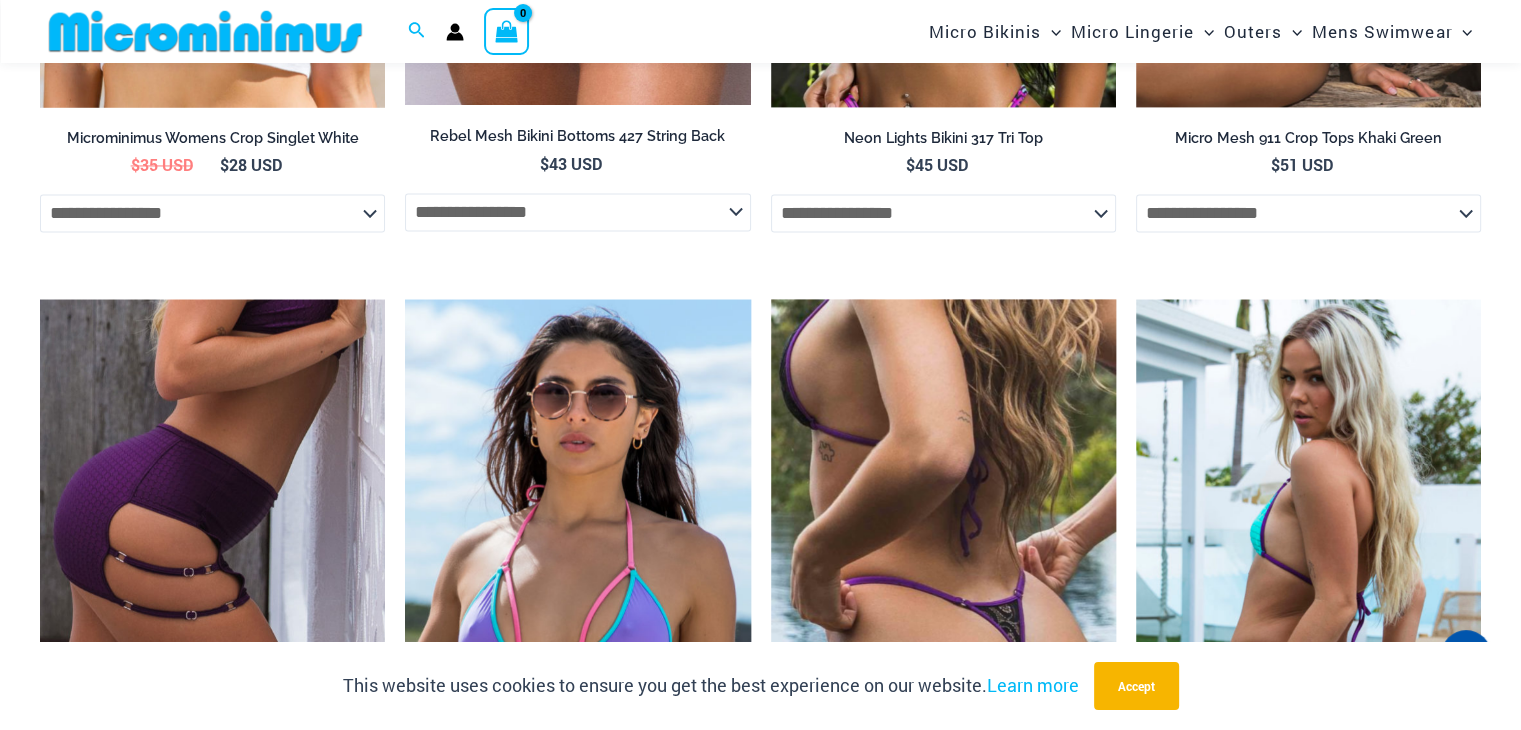 drag, startPoint x: 1524, startPoint y: 71, endPoint x: 1424, endPoint y: 15, distance: 114.61239 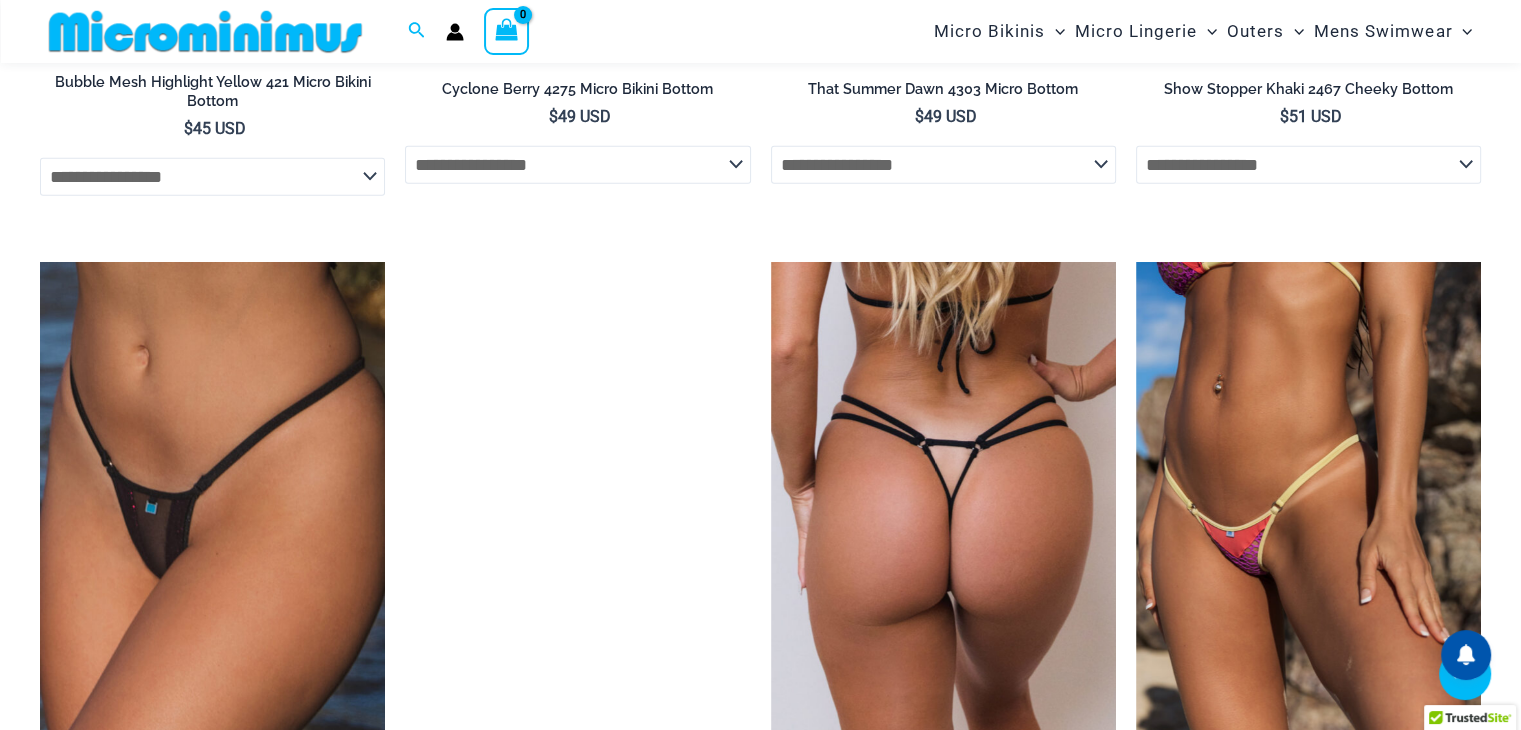 scroll, scrollTop: 4637, scrollLeft: 0, axis: vertical 